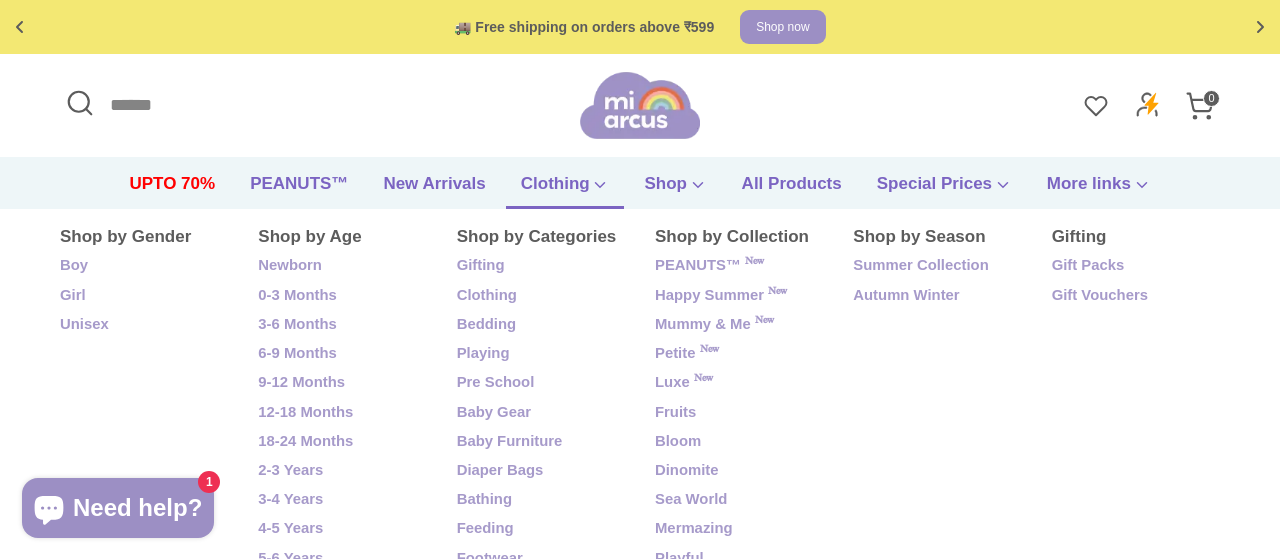 scroll, scrollTop: 0, scrollLeft: 0, axis: both 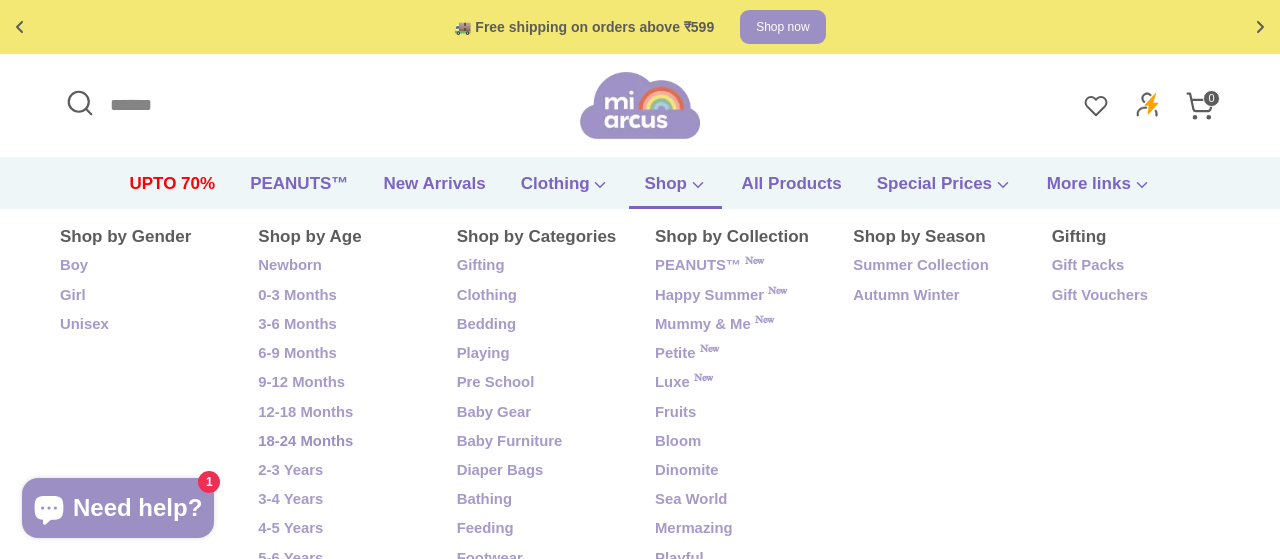 click on "18-24 Months" at bounding box center (342, 442) 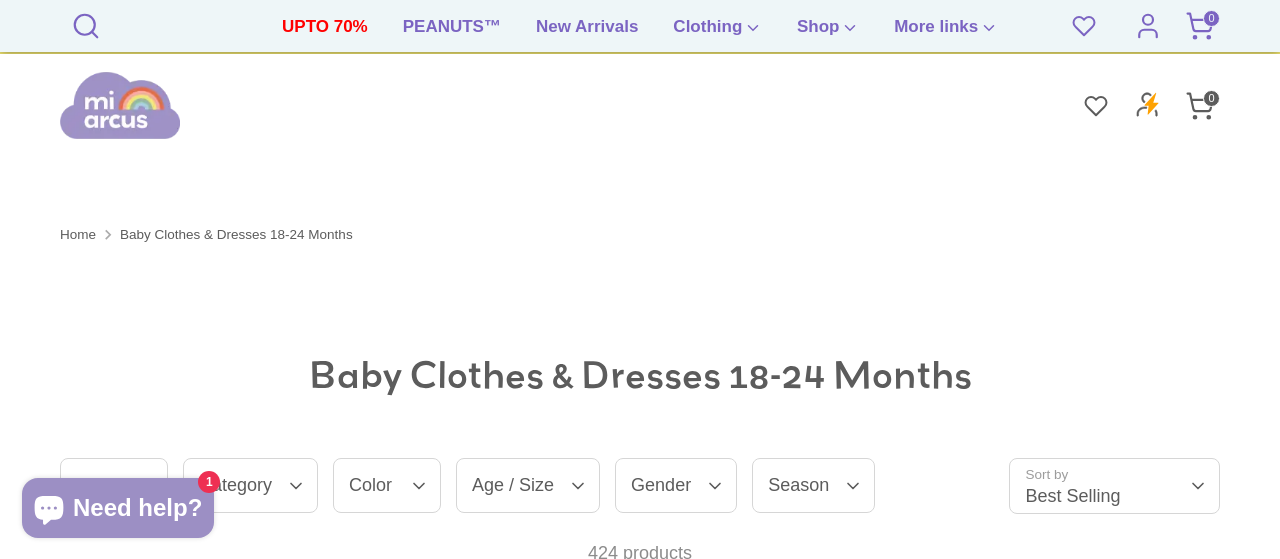 scroll, scrollTop: 472, scrollLeft: 0, axis: vertical 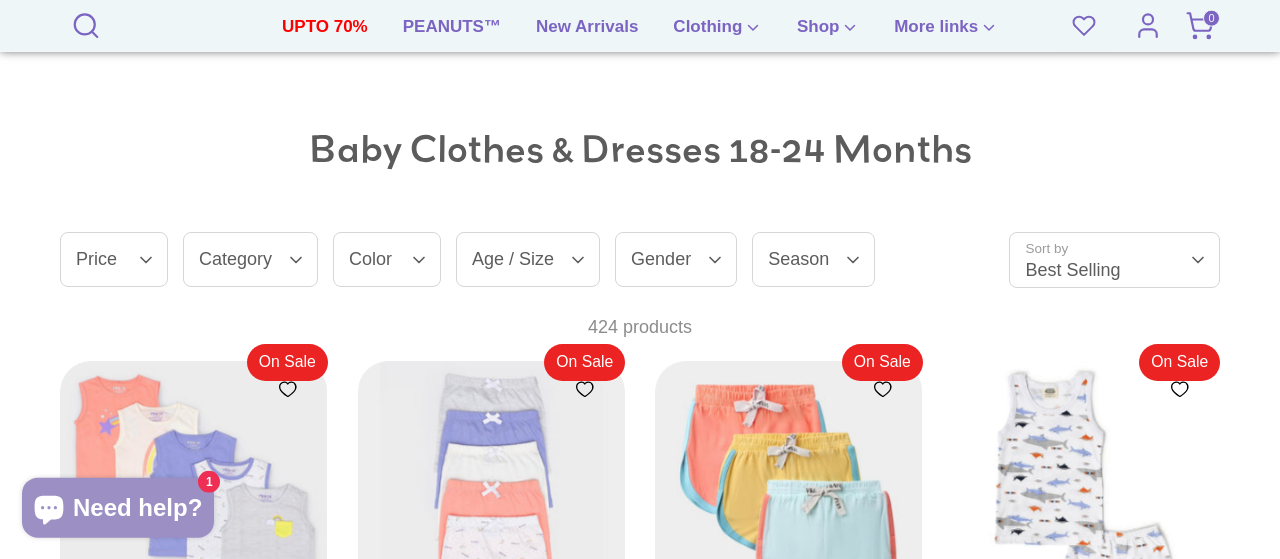 click on "Category" at bounding box center (250, 259) 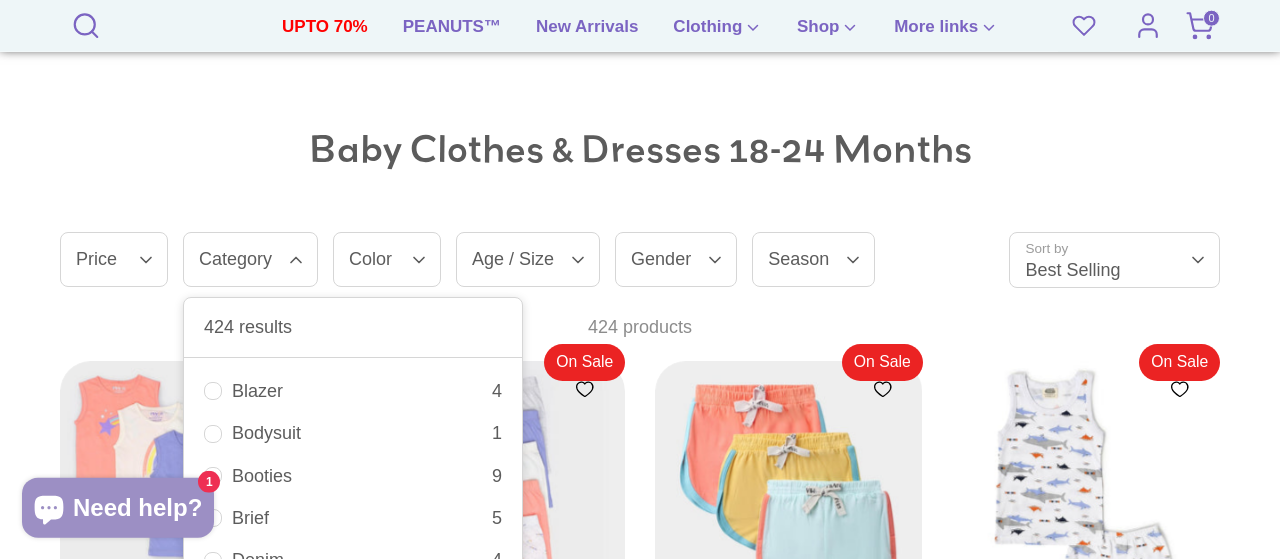click on "Category" at bounding box center (250, 259) 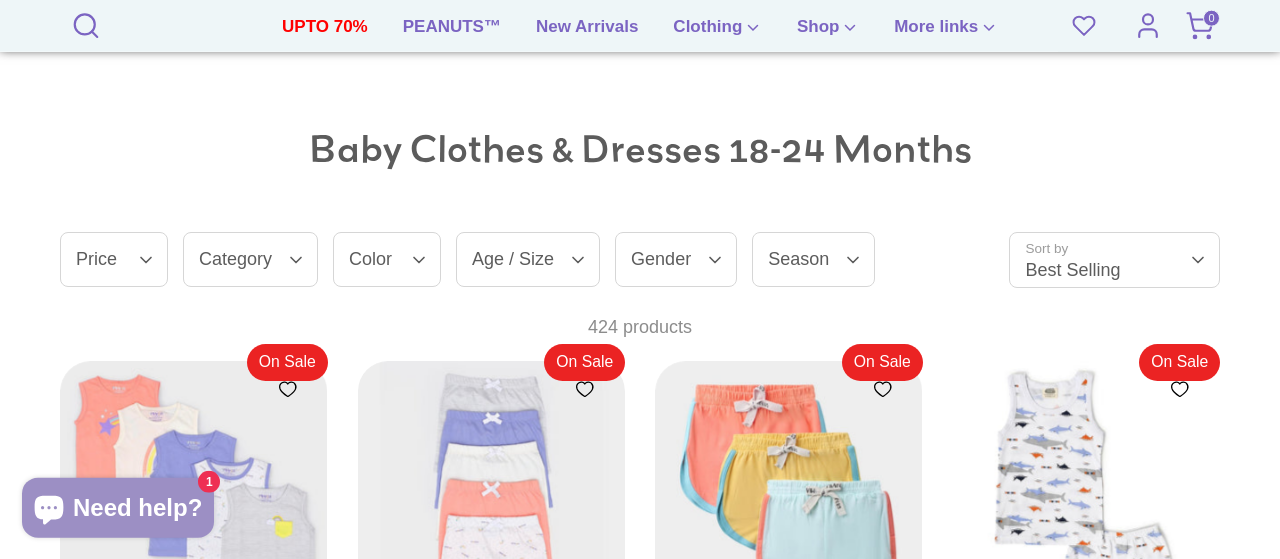 click on "Age / Size" at bounding box center [528, 259] 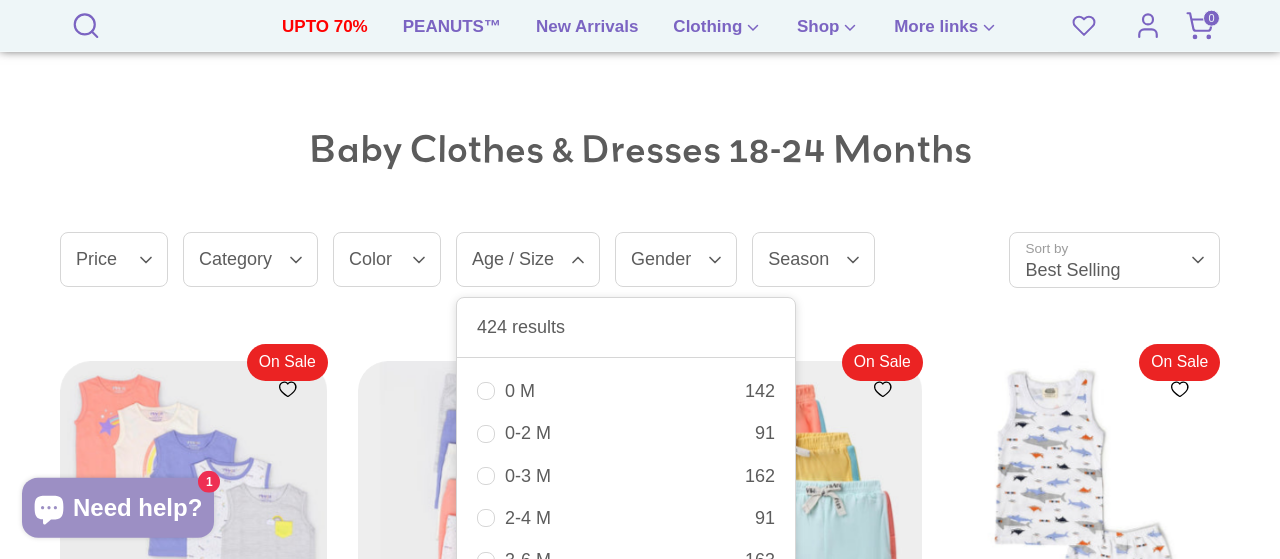 click on "Gender" at bounding box center (676, 259) 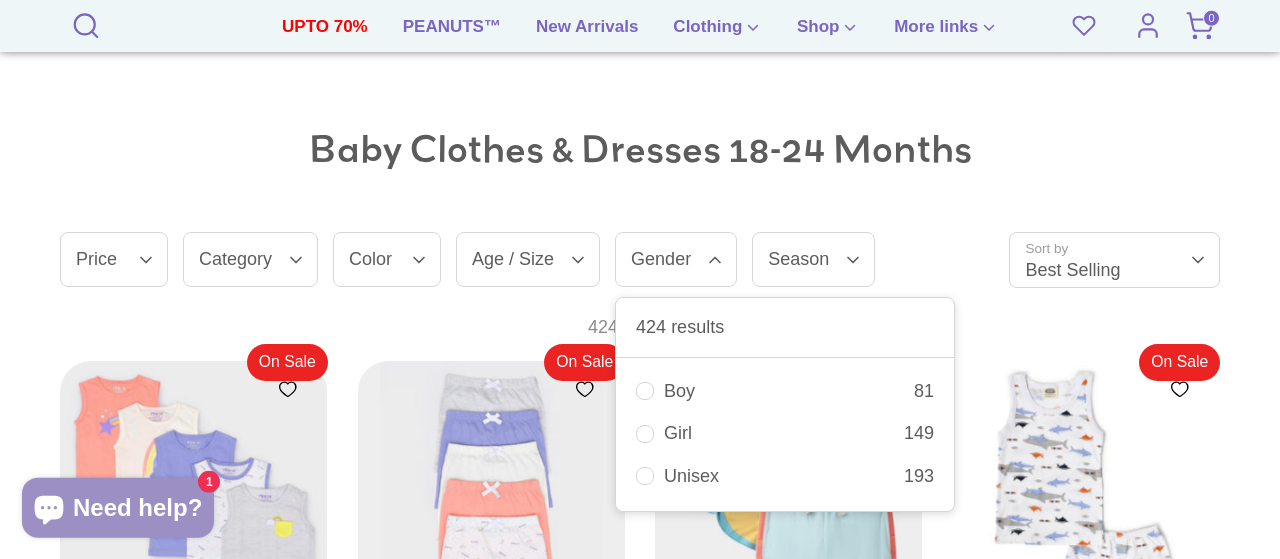 click on "Girl" at bounding box center [784, 433] 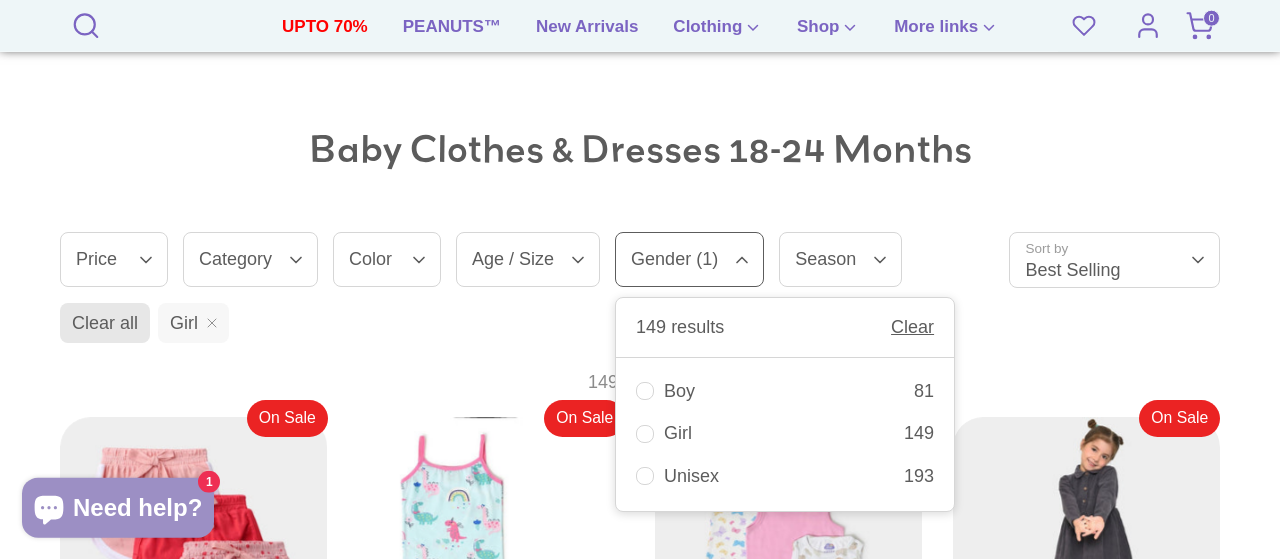 click on "Baby Clothes & Dresses 18-24 Months" at bounding box center [640, 149] 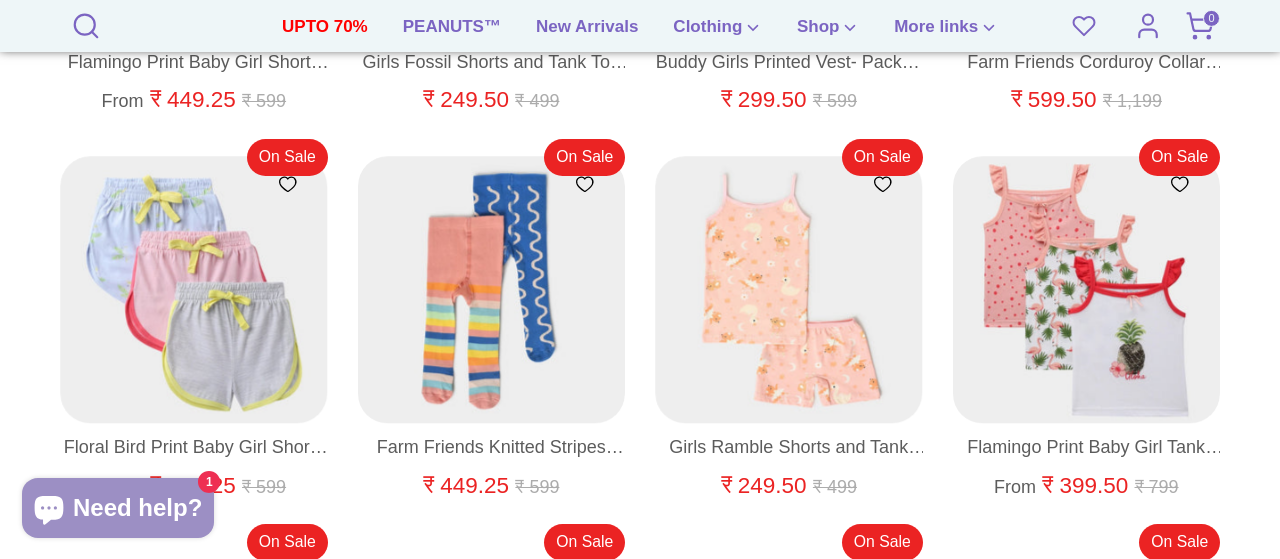 scroll, scrollTop: 867, scrollLeft: 0, axis: vertical 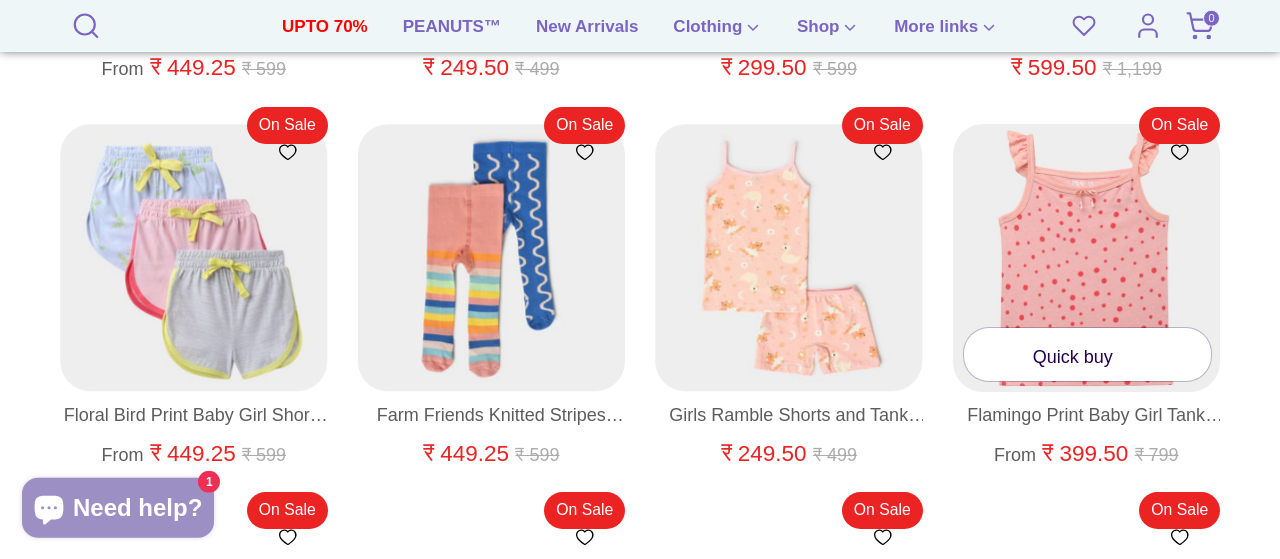click on "Quick buy" at bounding box center [1088, 354] 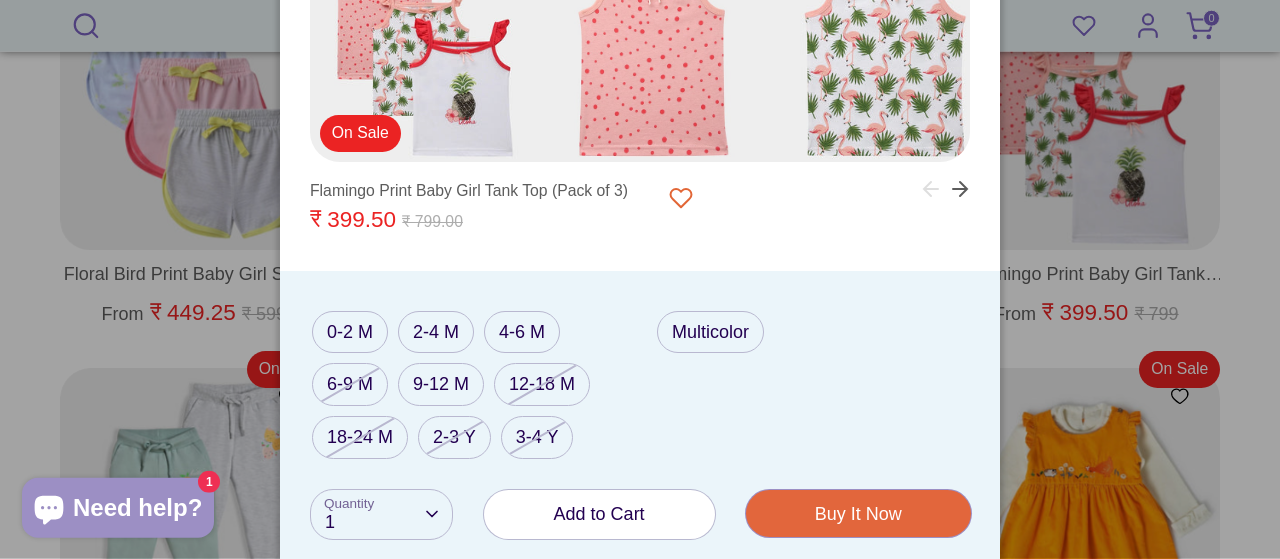 scroll, scrollTop: 1050, scrollLeft: 0, axis: vertical 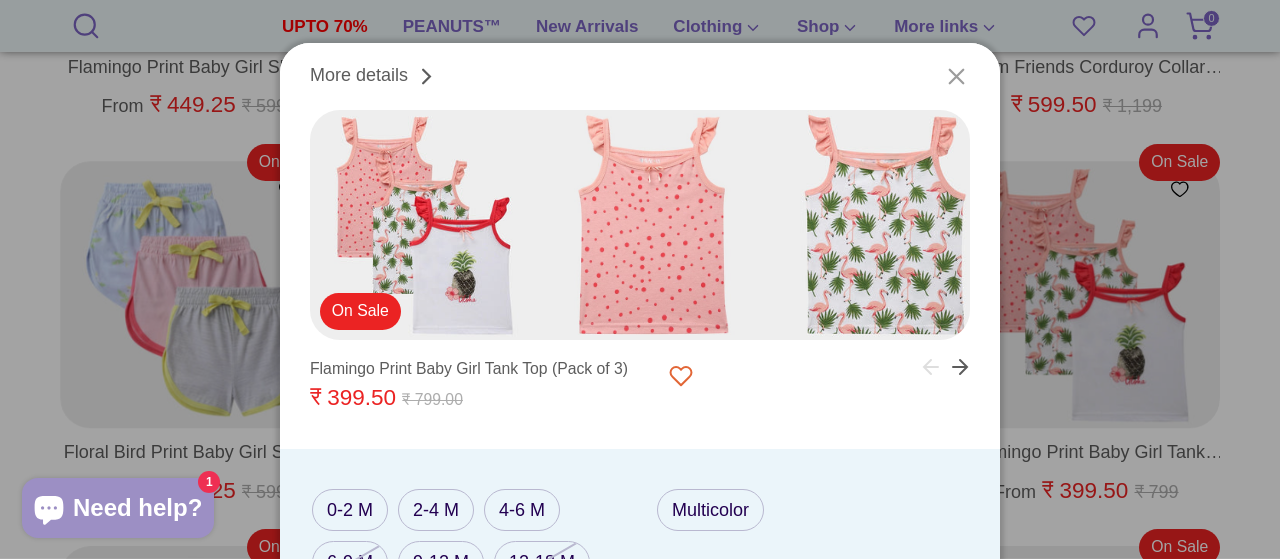 click 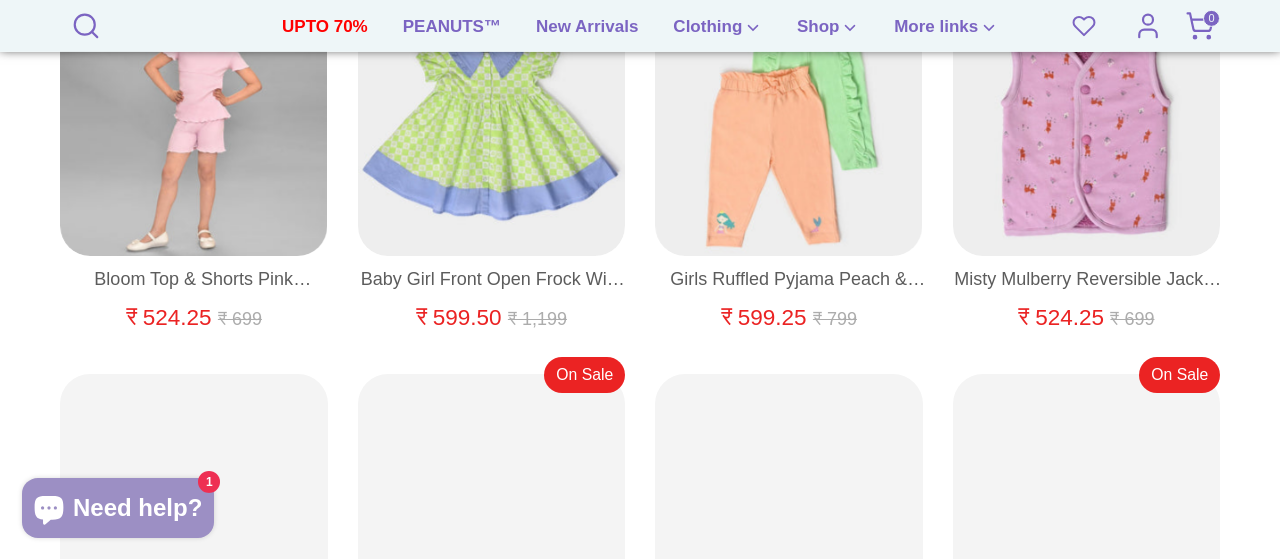 scroll, scrollTop: 0, scrollLeft: 0, axis: both 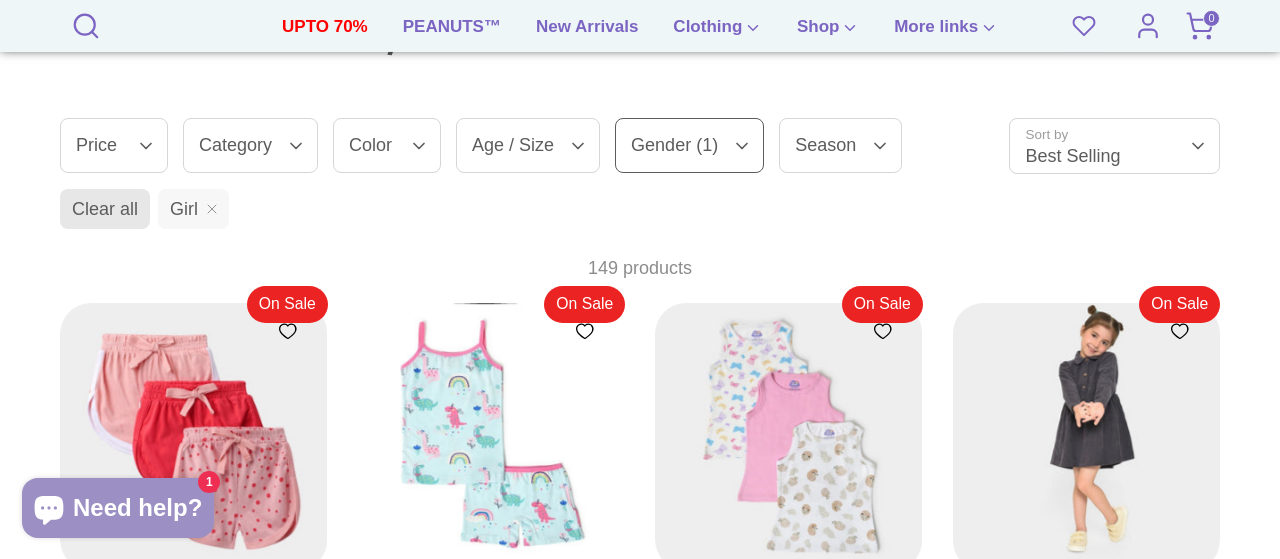 click on "Category" at bounding box center (250, 145) 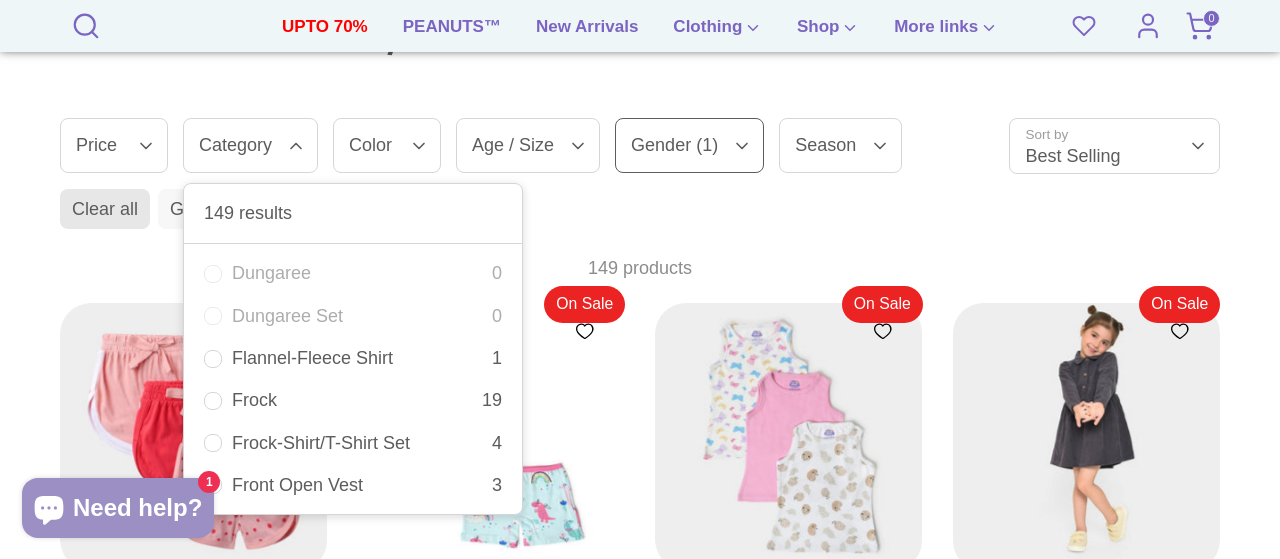 scroll, scrollTop: 243, scrollLeft: 0, axis: vertical 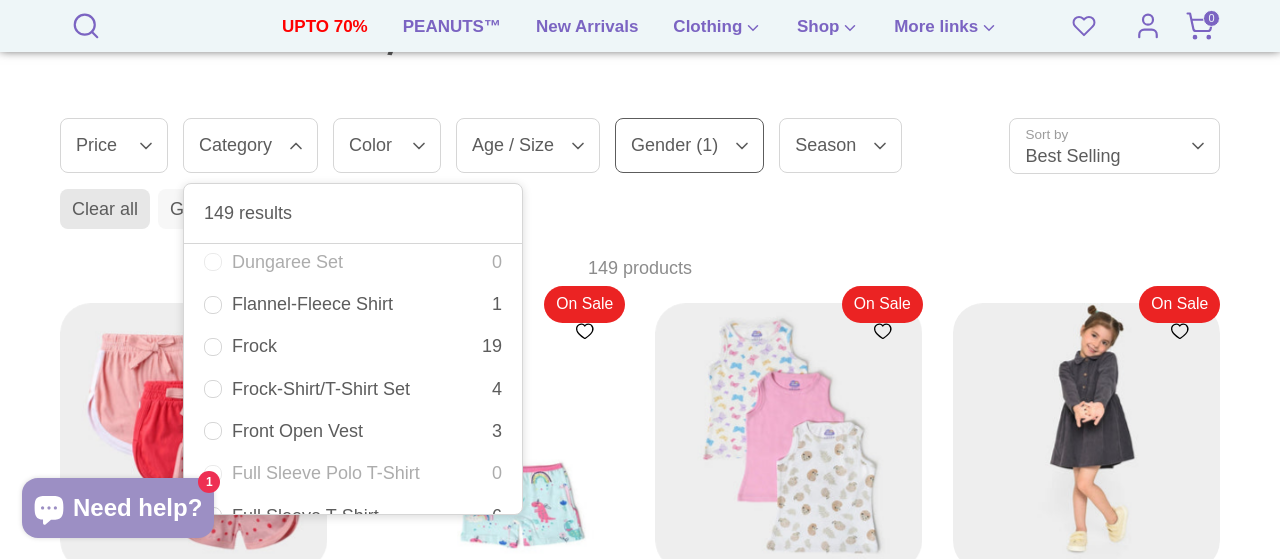 click on "Frock
19" at bounding box center (353, 346) 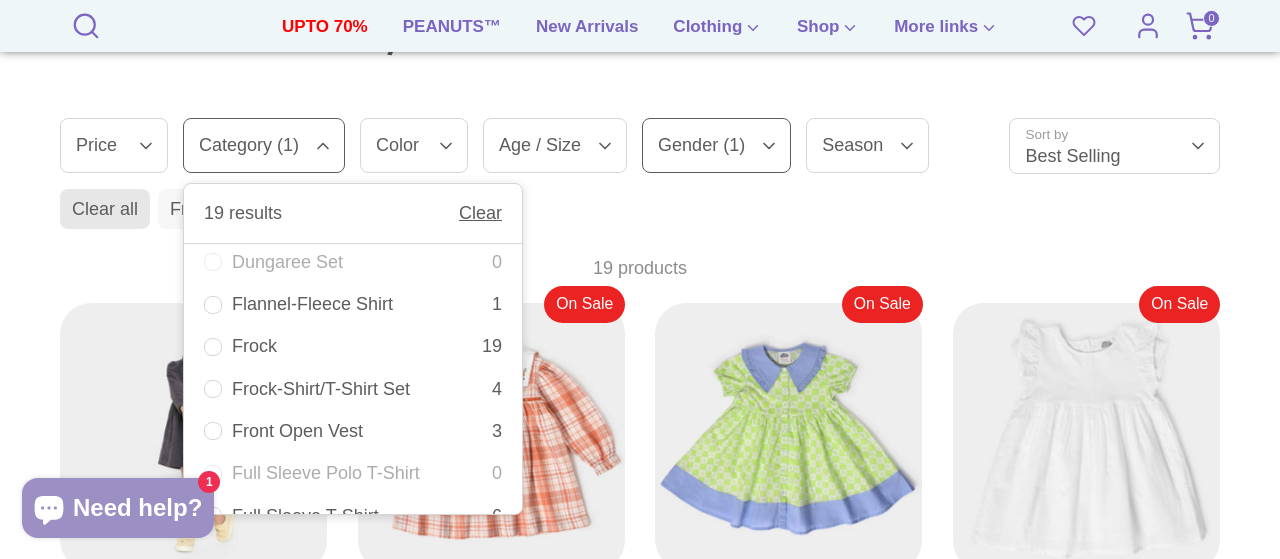 click on "Clear all
Frock
Girl" at bounding box center [644, 213] 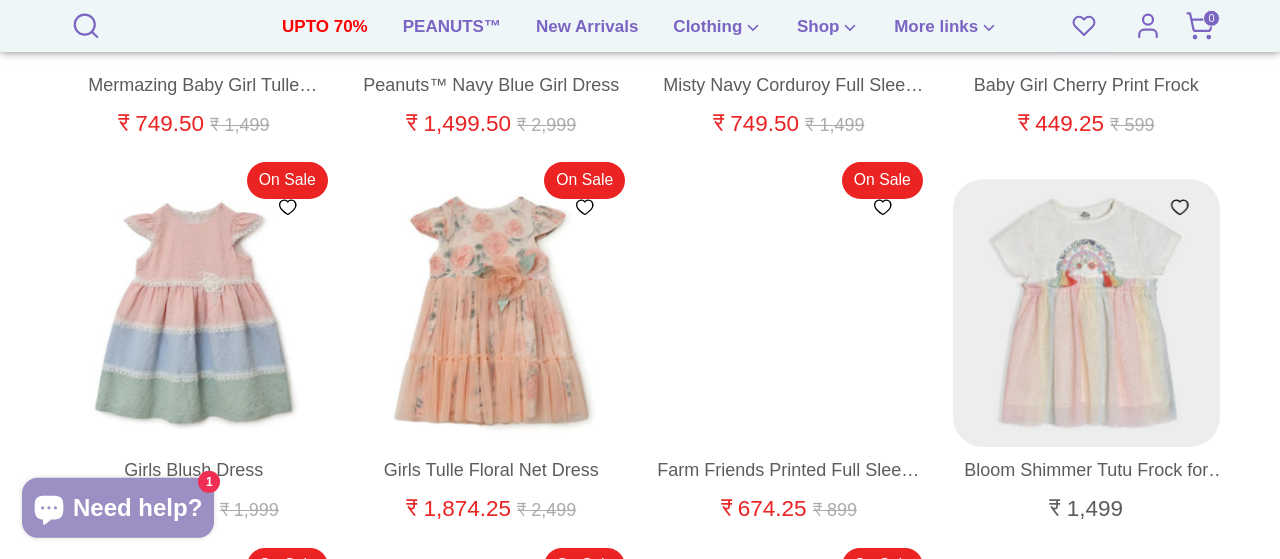 scroll, scrollTop: 1615, scrollLeft: 0, axis: vertical 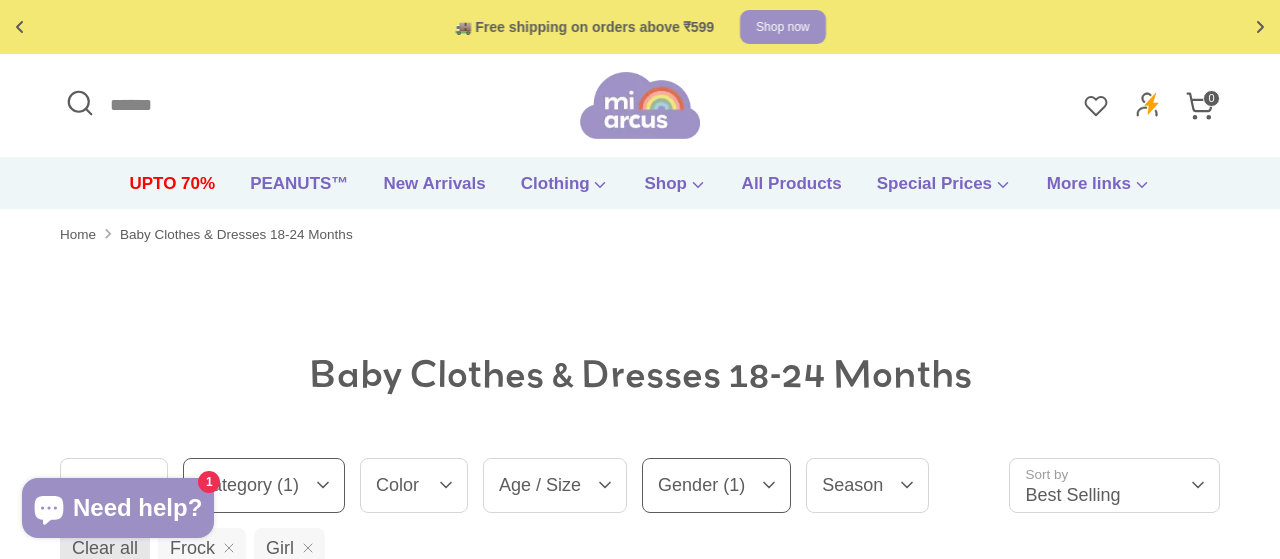 click 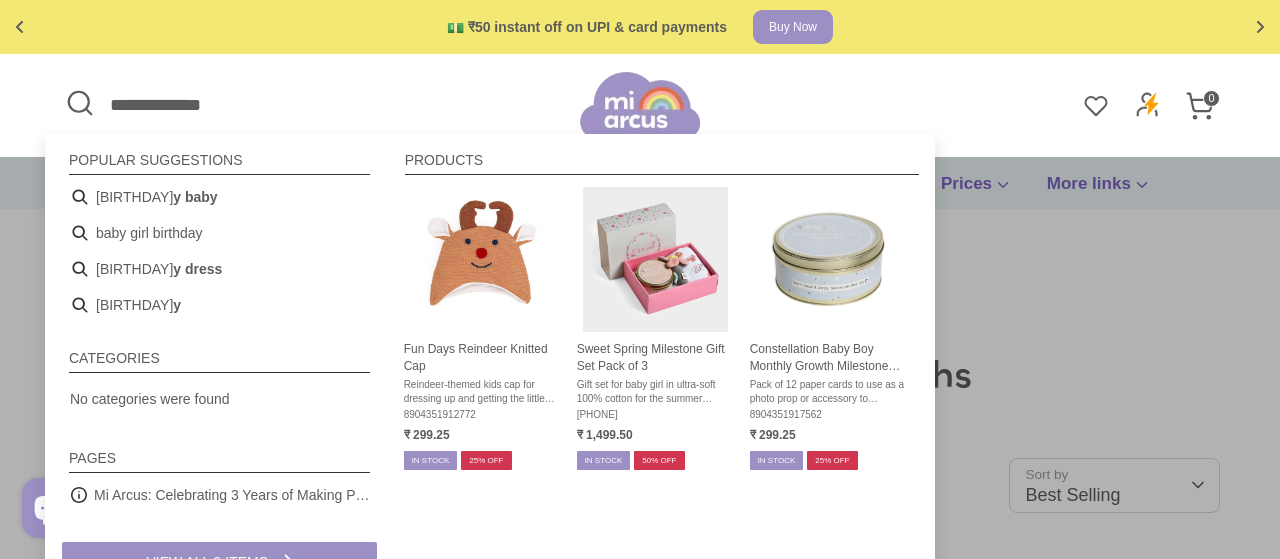 type on "**********" 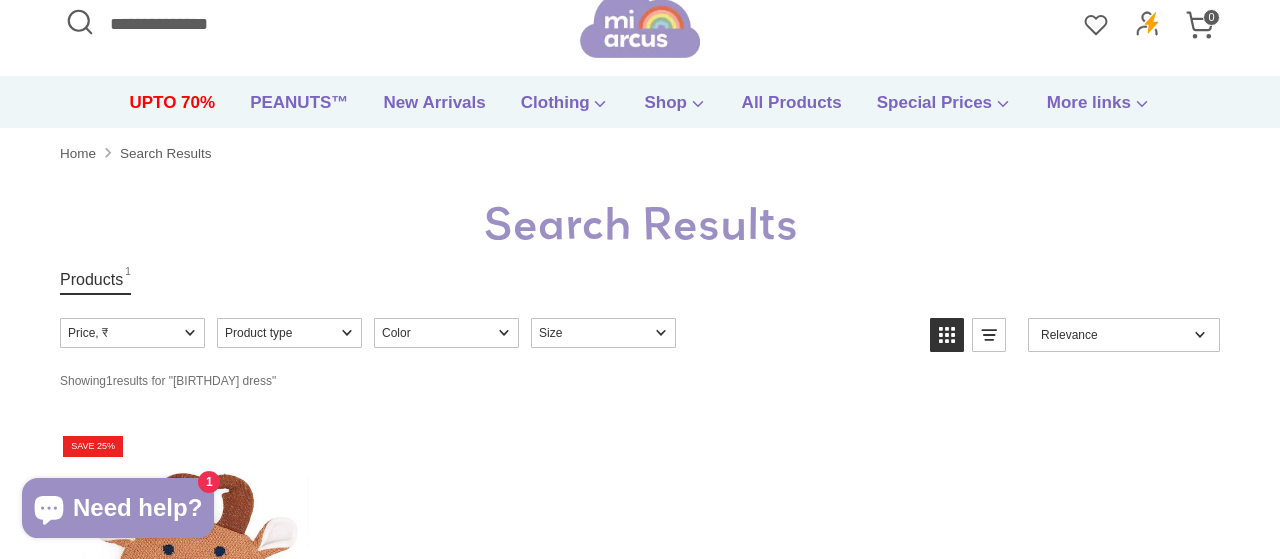 scroll, scrollTop: 0, scrollLeft: 0, axis: both 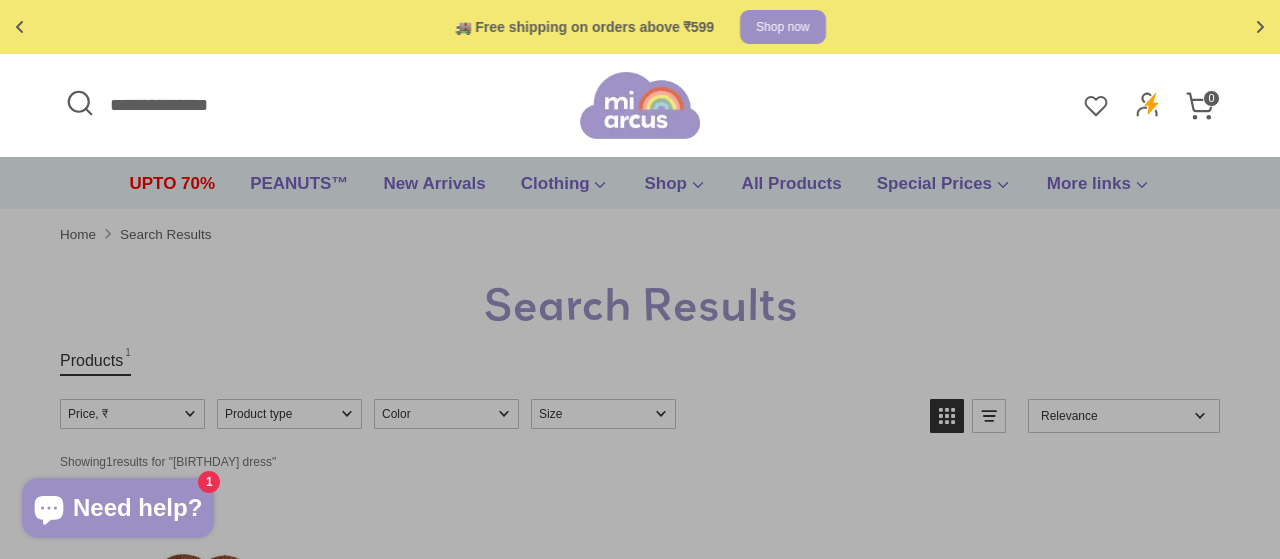 drag, startPoint x: 171, startPoint y: 106, endPoint x: 85, endPoint y: 103, distance: 86.05231 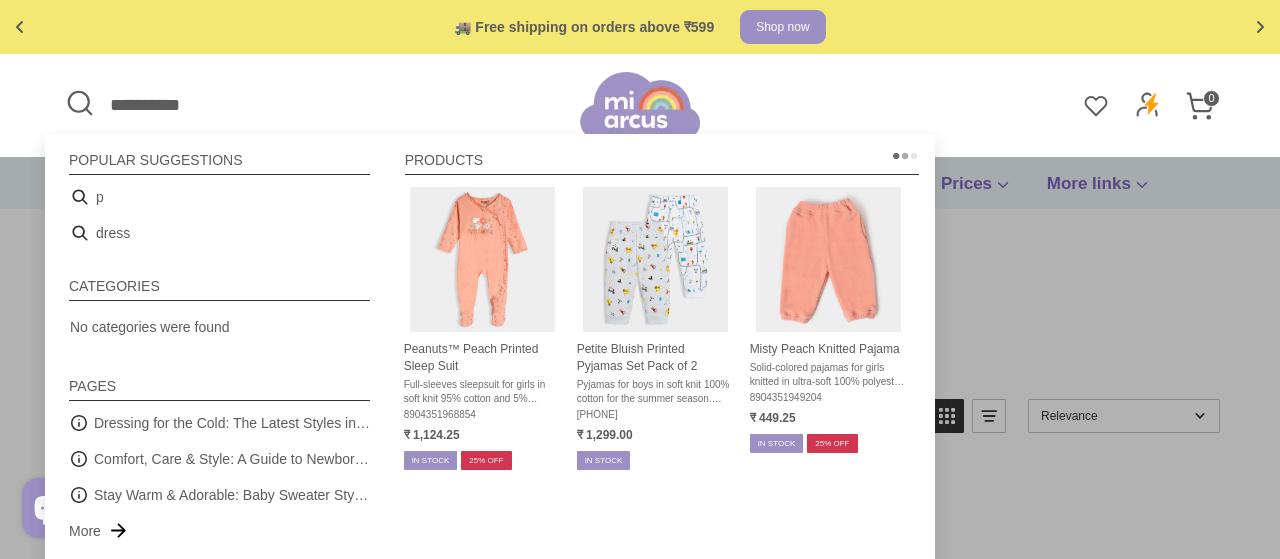 type on "**********" 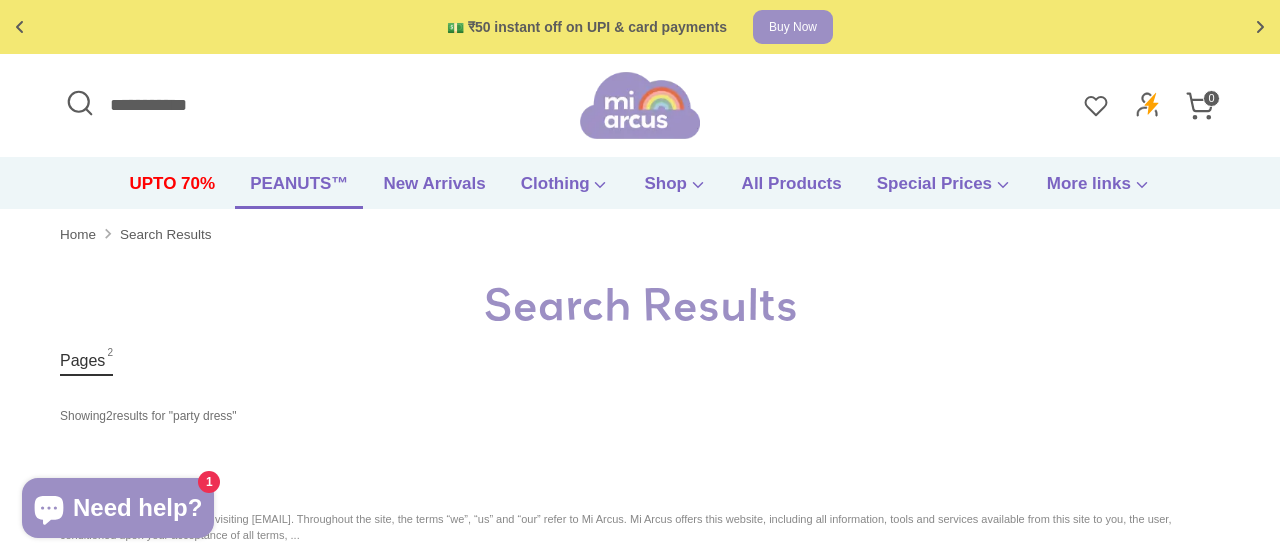 scroll, scrollTop: 0, scrollLeft: 0, axis: both 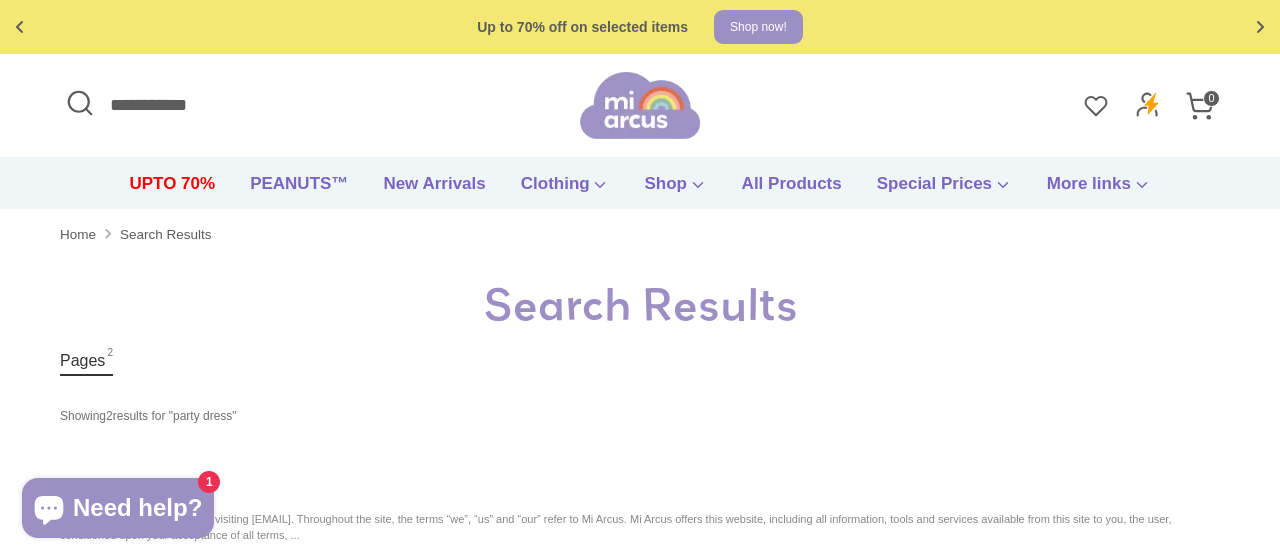 drag, startPoint x: 153, startPoint y: 105, endPoint x: 69, endPoint y: 105, distance: 84 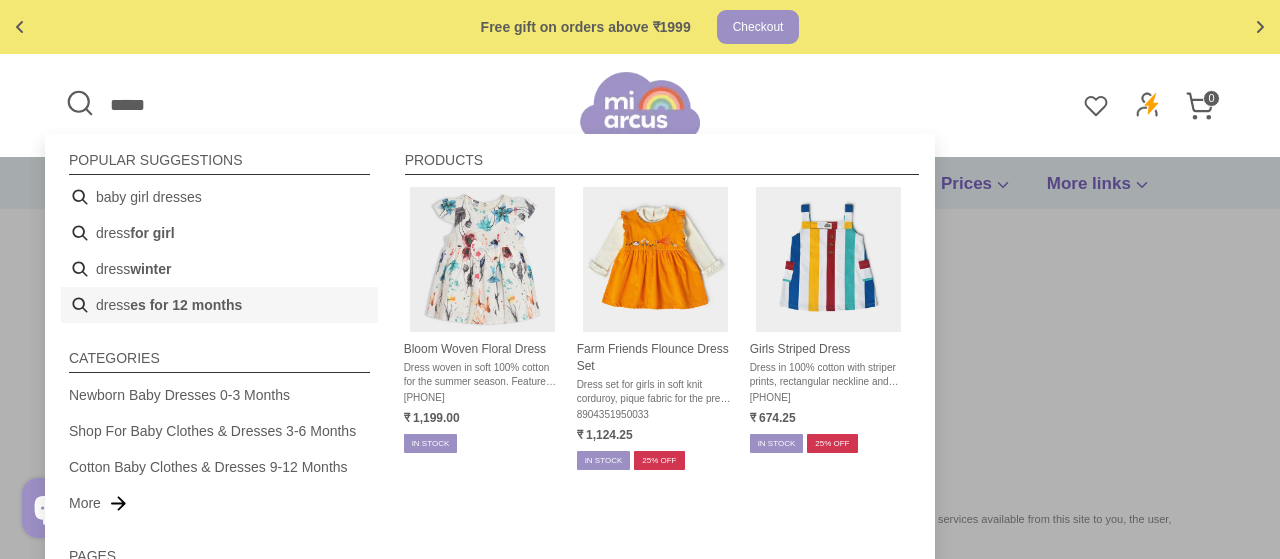 click on "es for 12 months" at bounding box center [186, 305] 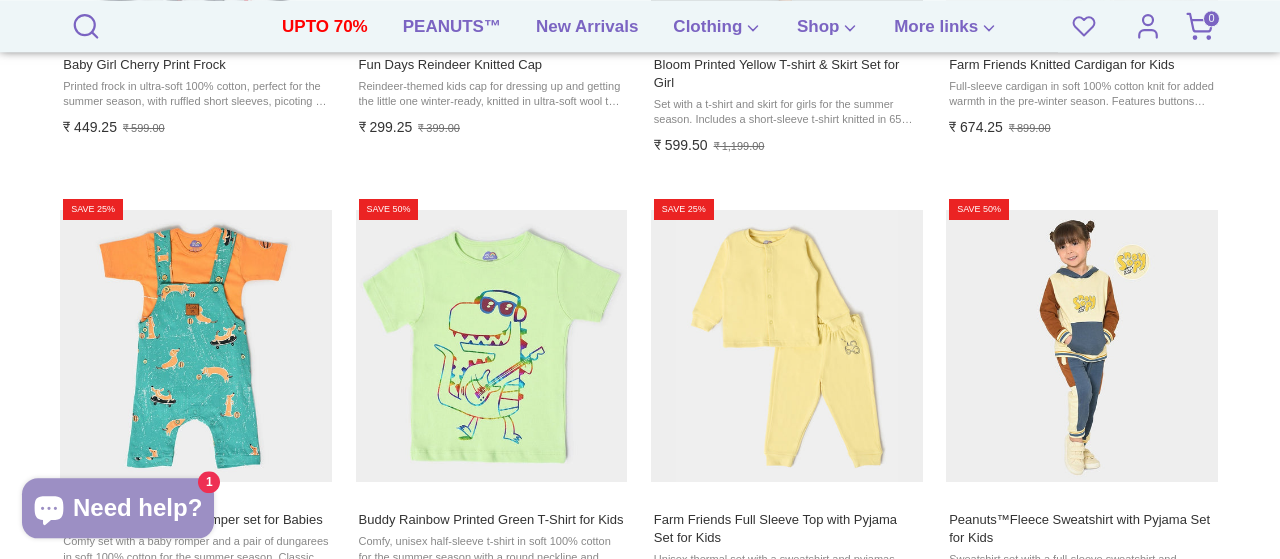 scroll, scrollTop: 0, scrollLeft: 0, axis: both 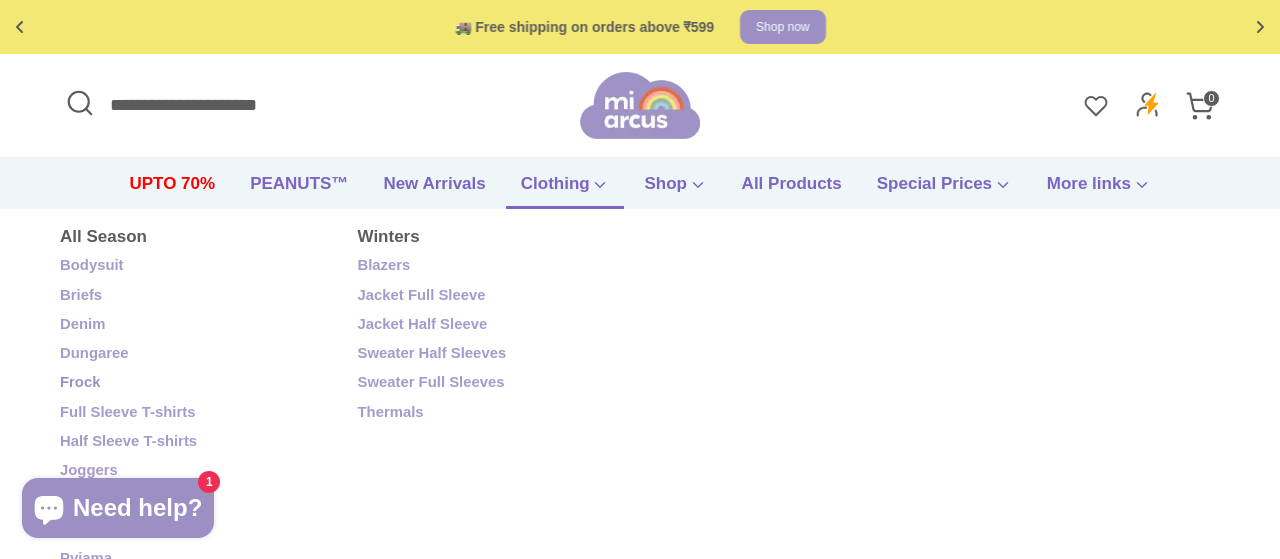 click on "Frock" at bounding box center [194, 383] 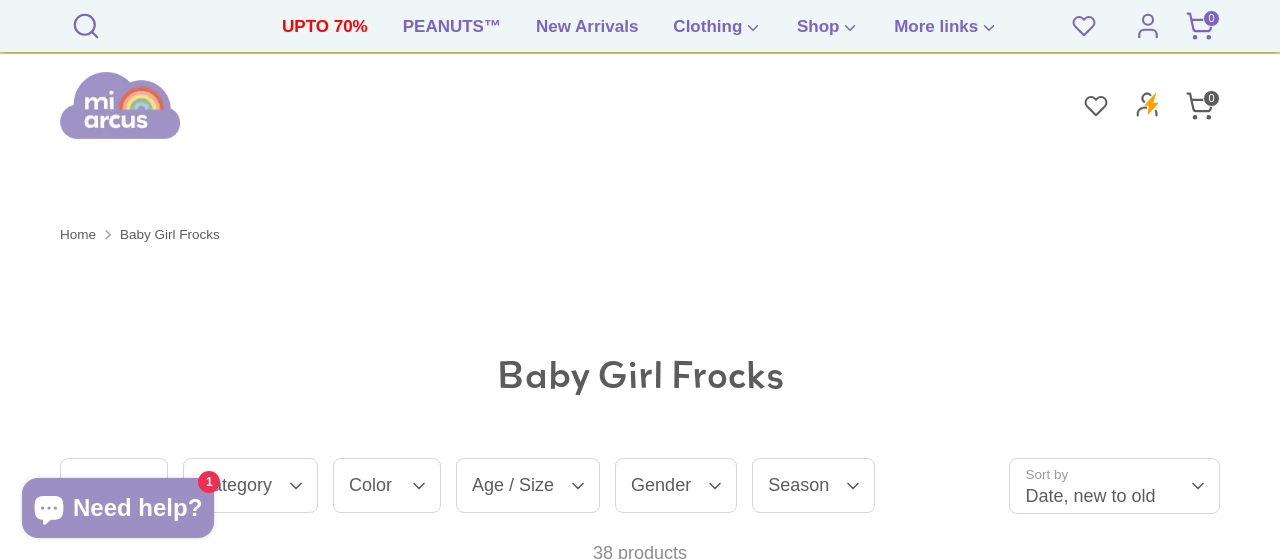 scroll, scrollTop: 526, scrollLeft: 0, axis: vertical 